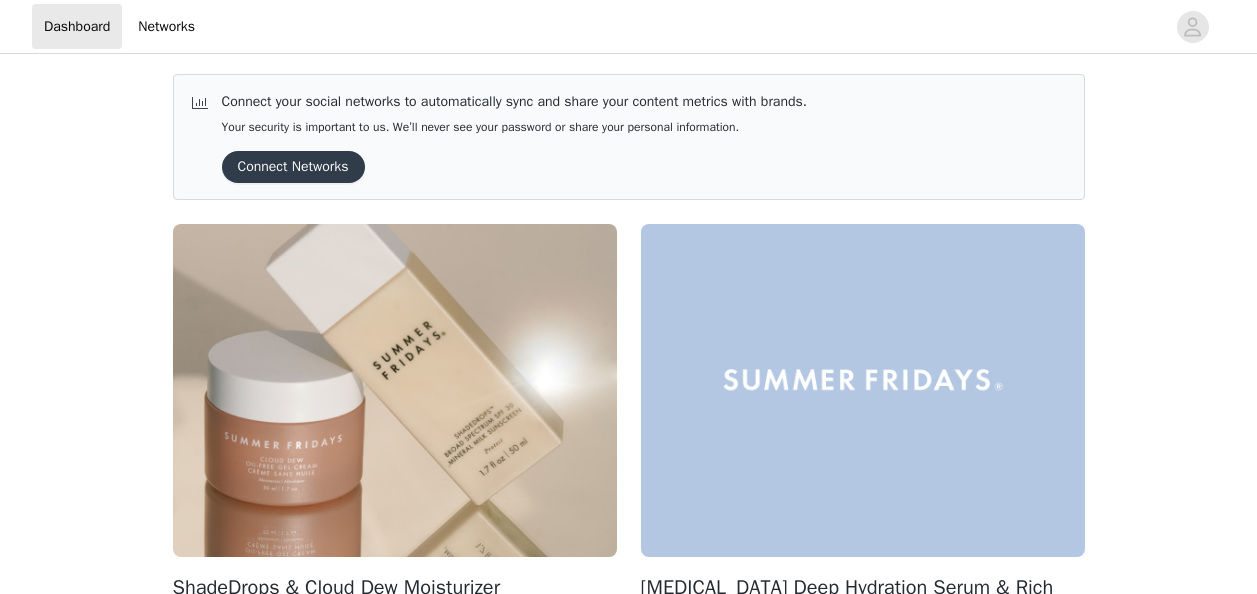 scroll, scrollTop: 0, scrollLeft: 0, axis: both 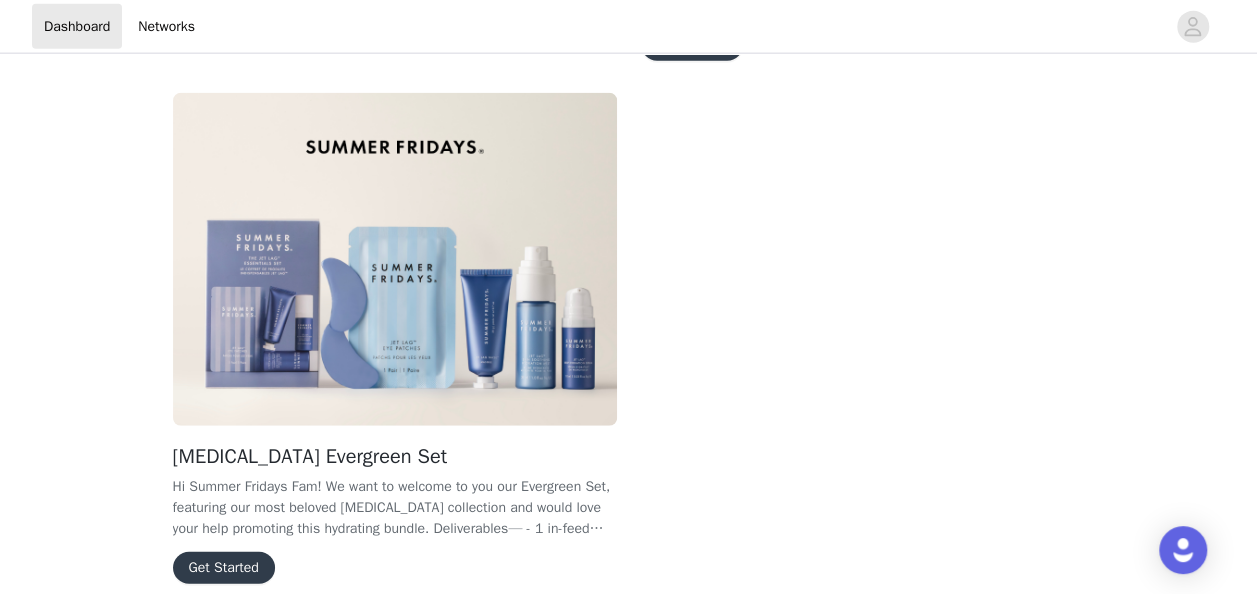 click on "Get Started" at bounding box center (224, 568) 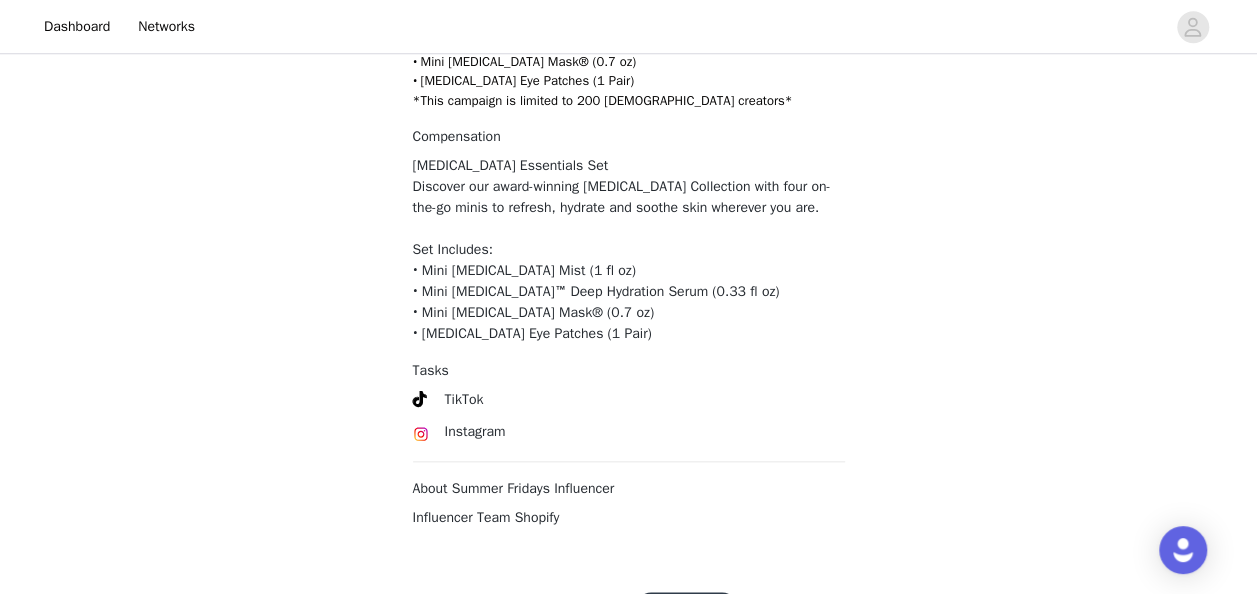 scroll, scrollTop: 947, scrollLeft: 0, axis: vertical 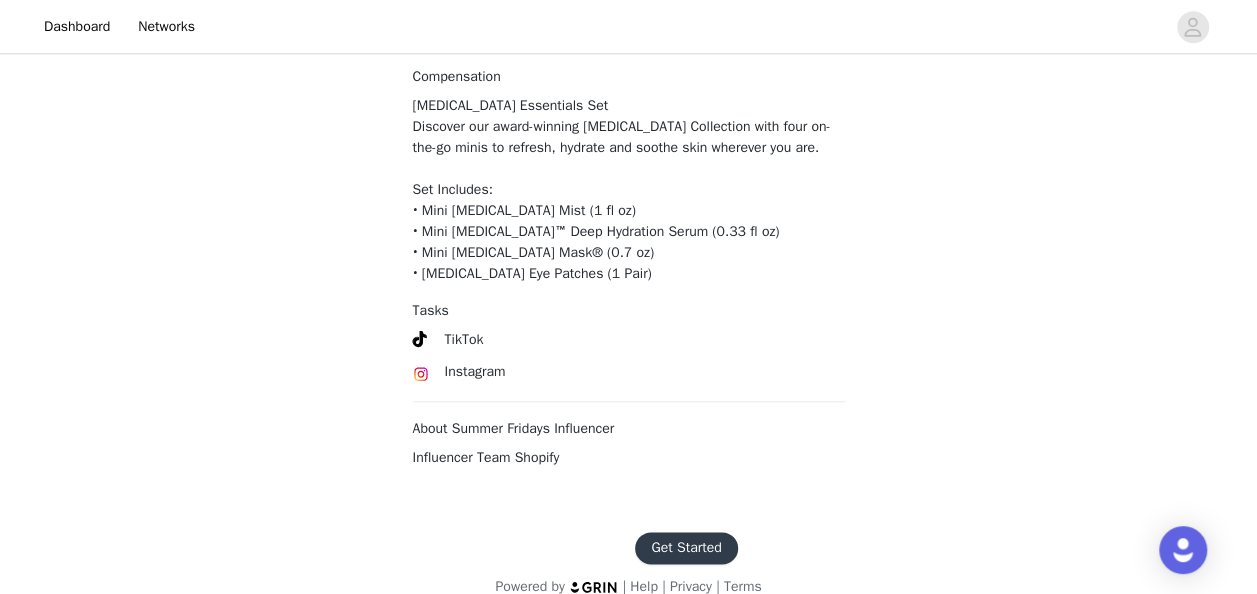 click on "Get Started" at bounding box center (686, 548) 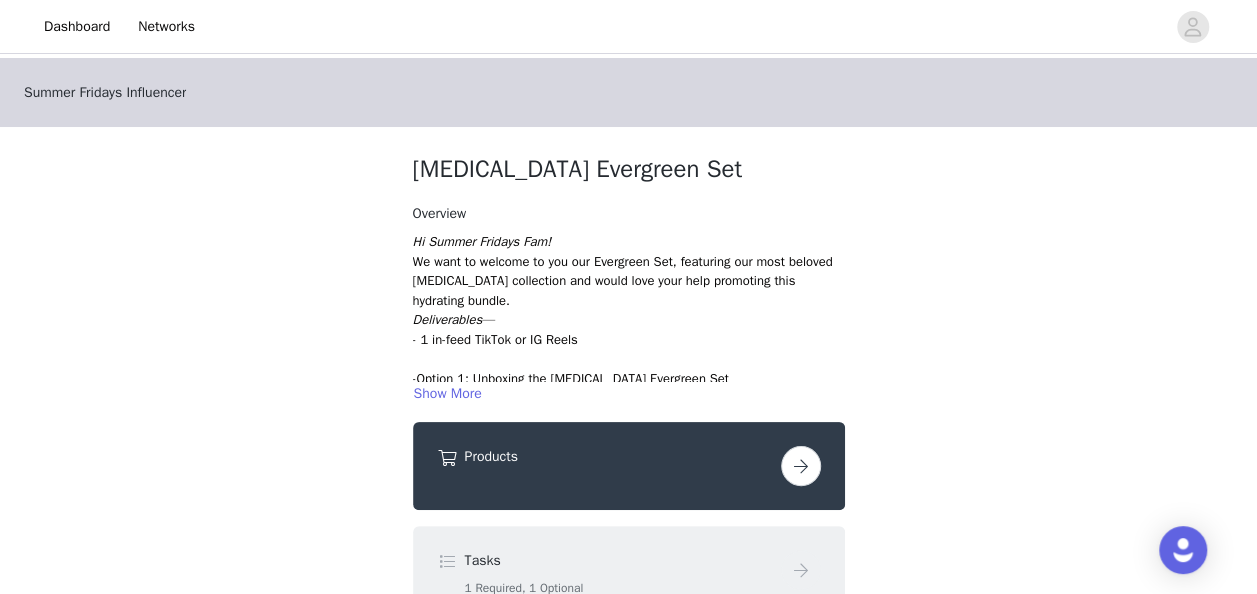 scroll, scrollTop: 172, scrollLeft: 0, axis: vertical 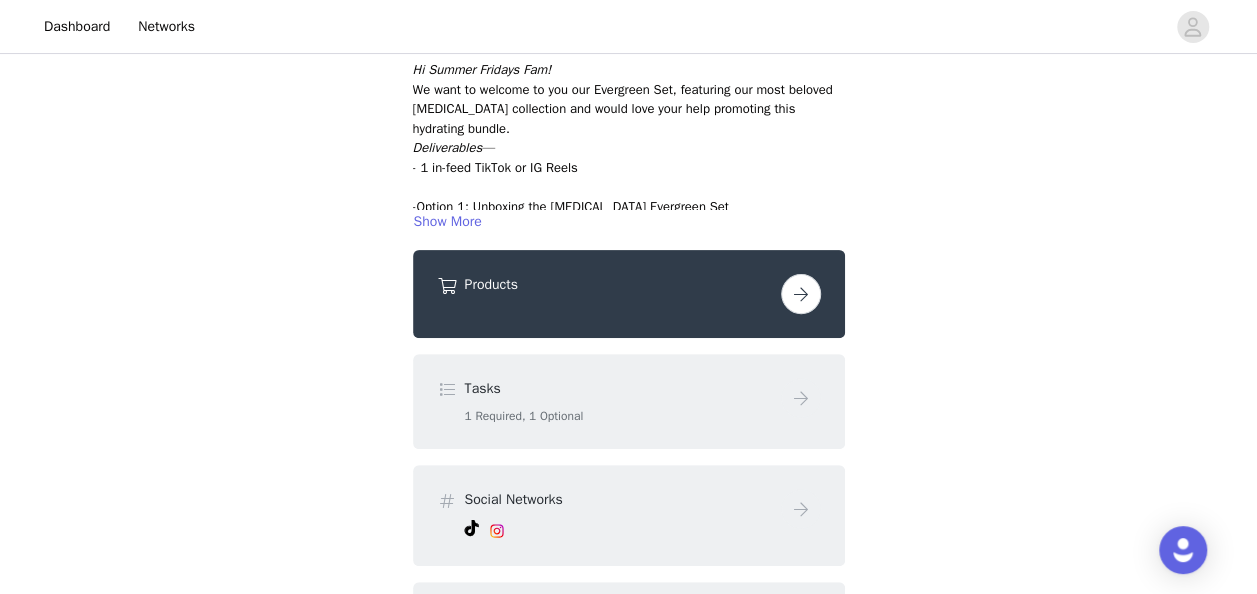 click at bounding box center [801, 294] 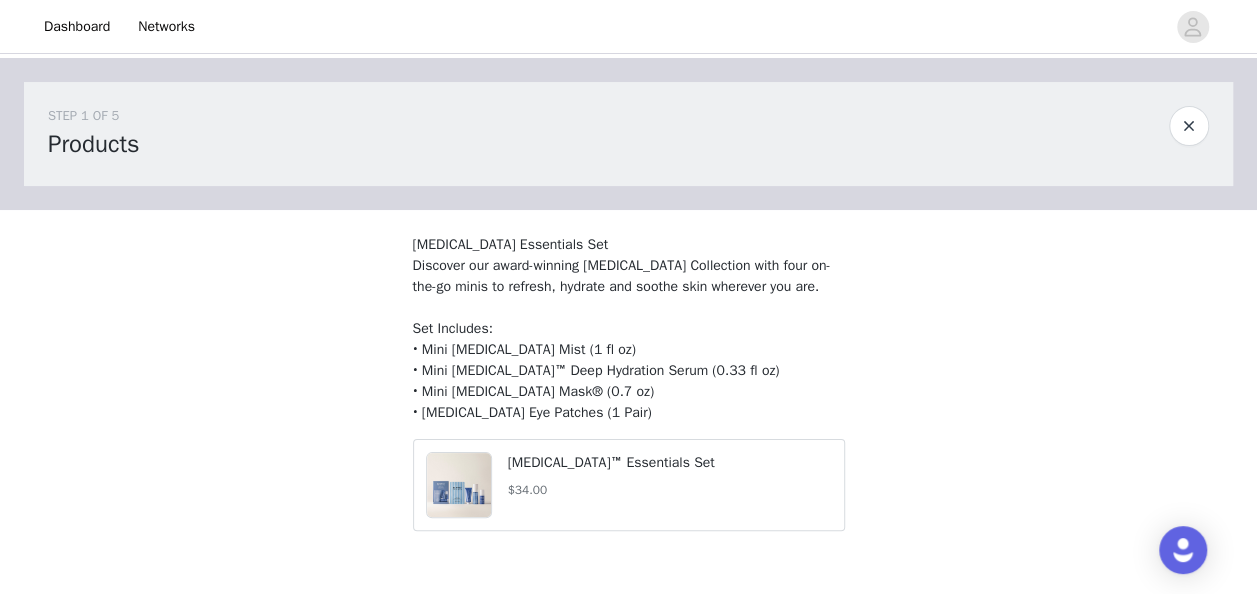 scroll, scrollTop: 101, scrollLeft: 0, axis: vertical 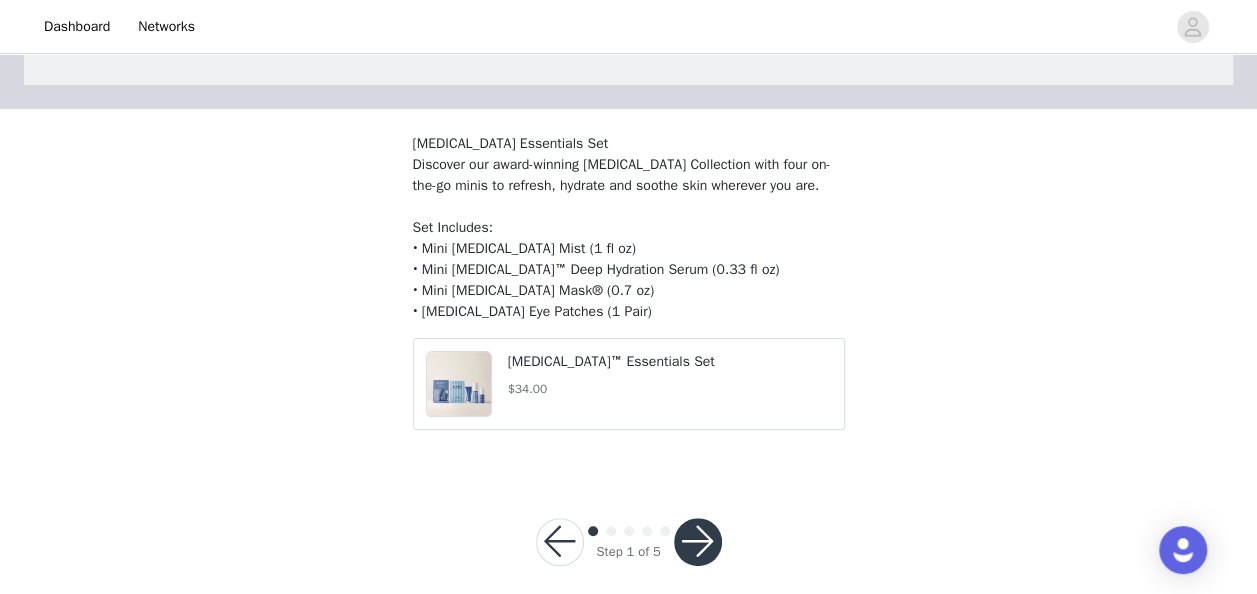 click on "$34.00" at bounding box center (670, 389) 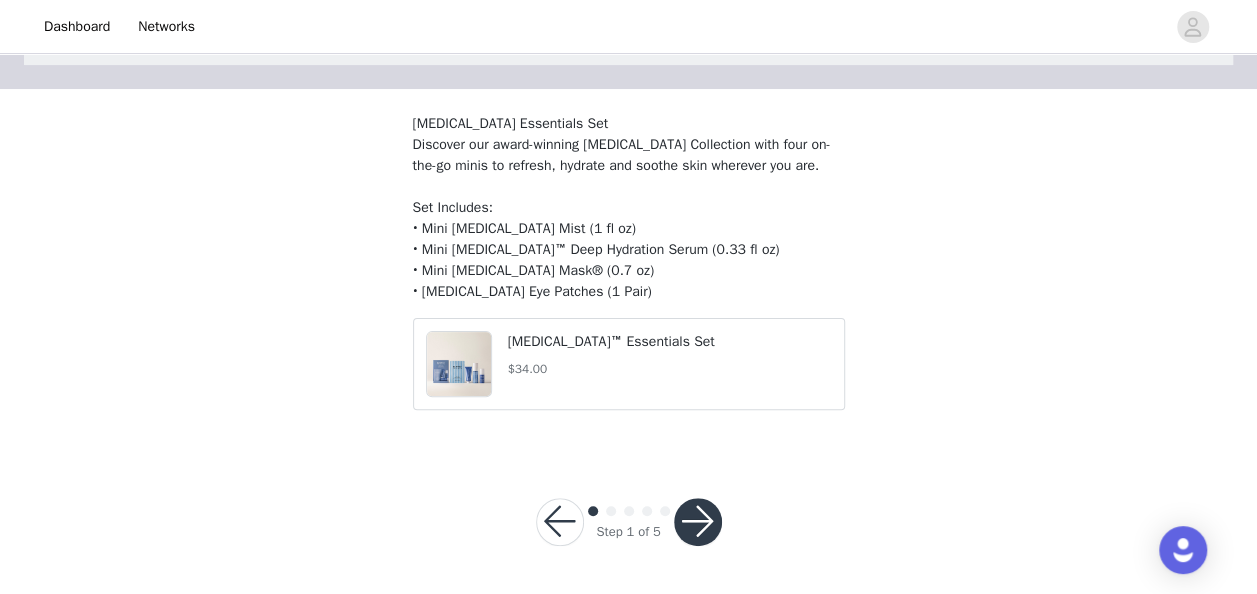 click at bounding box center (698, 522) 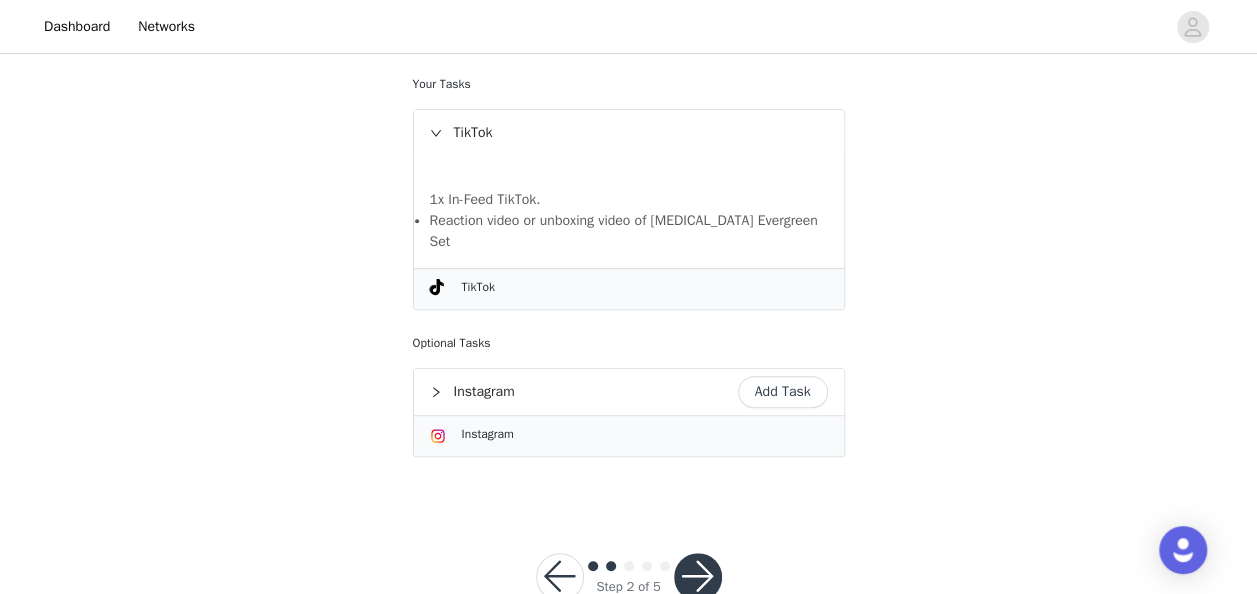 scroll, scrollTop: 420, scrollLeft: 0, axis: vertical 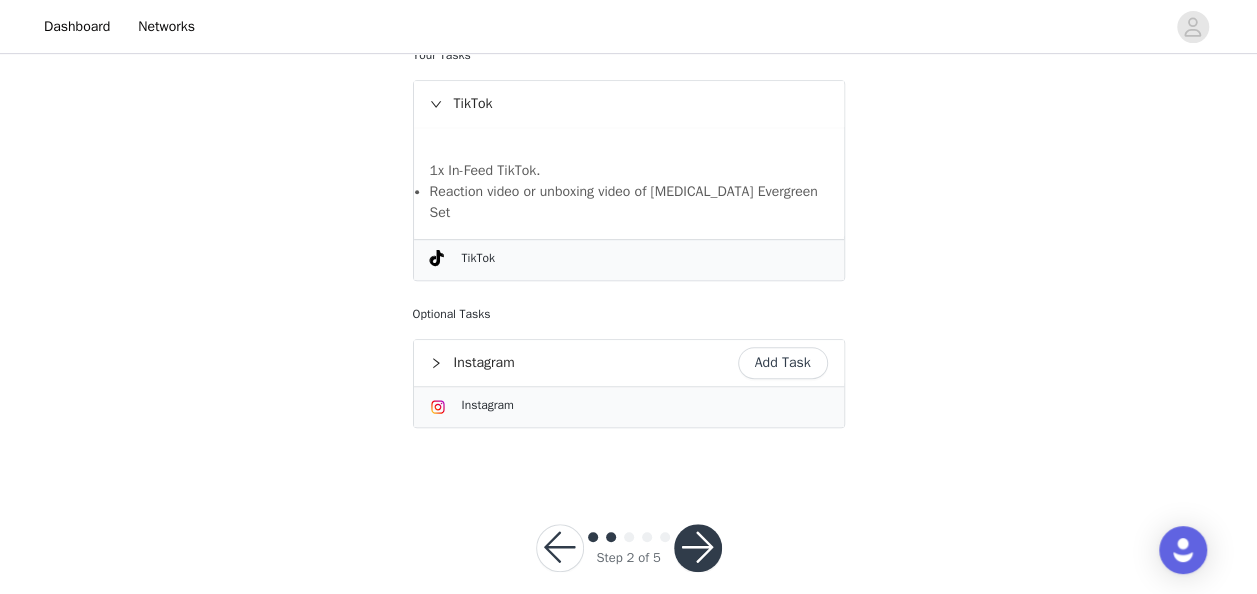 click at bounding box center [698, 548] 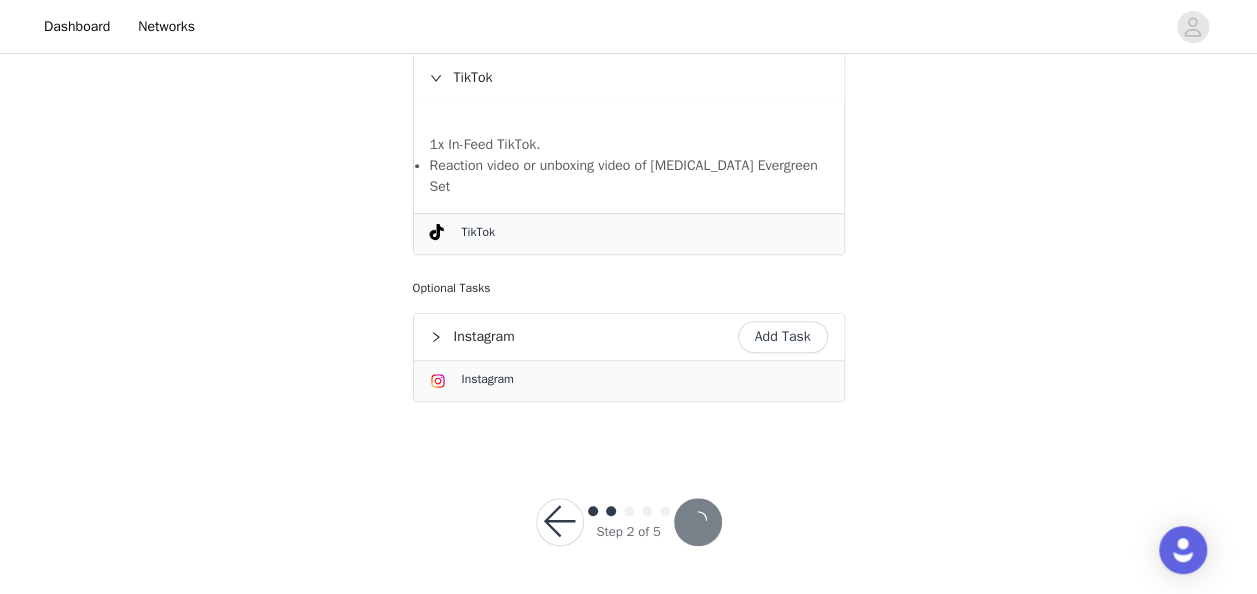 scroll, scrollTop: 347, scrollLeft: 0, axis: vertical 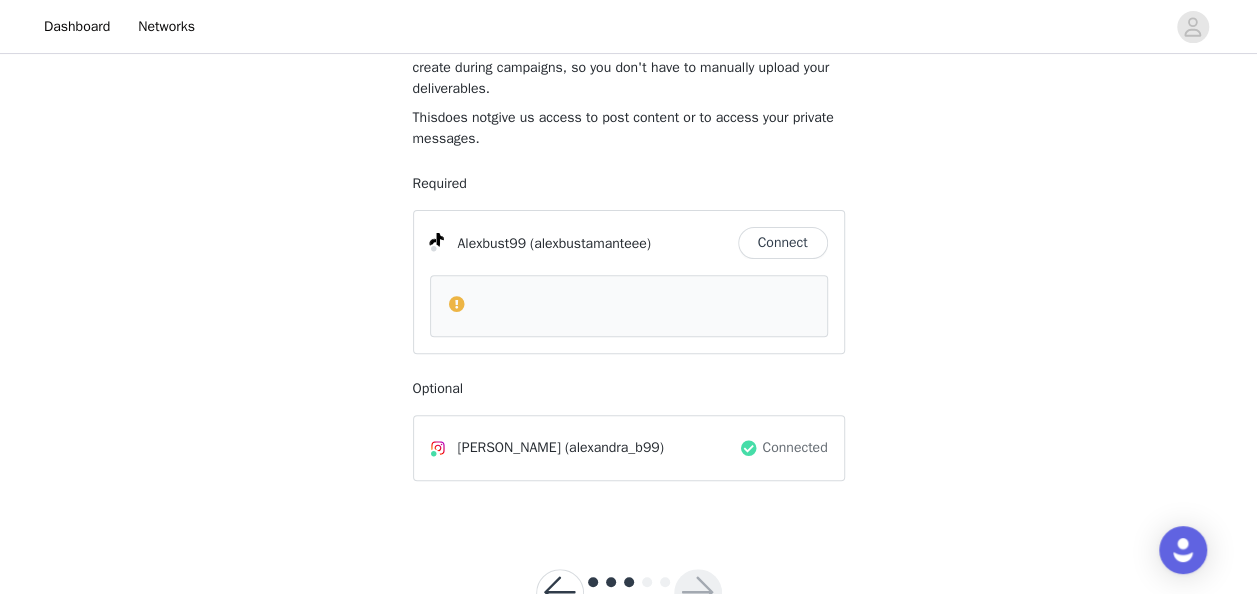 click on "Connect" at bounding box center [783, 243] 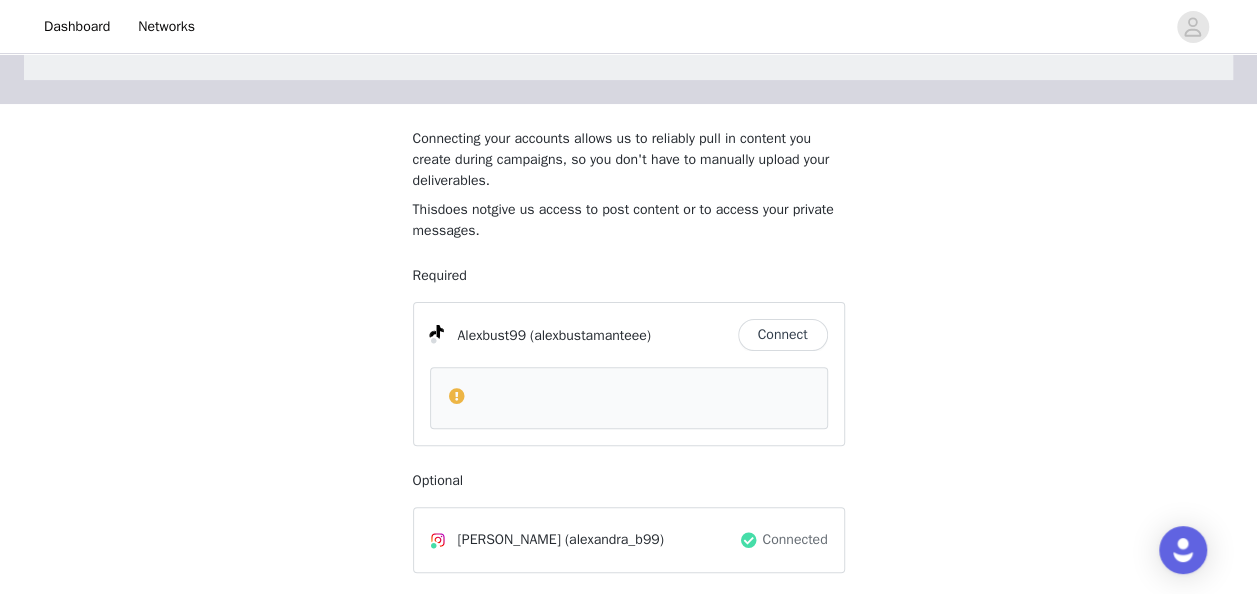 scroll, scrollTop: 198, scrollLeft: 0, axis: vertical 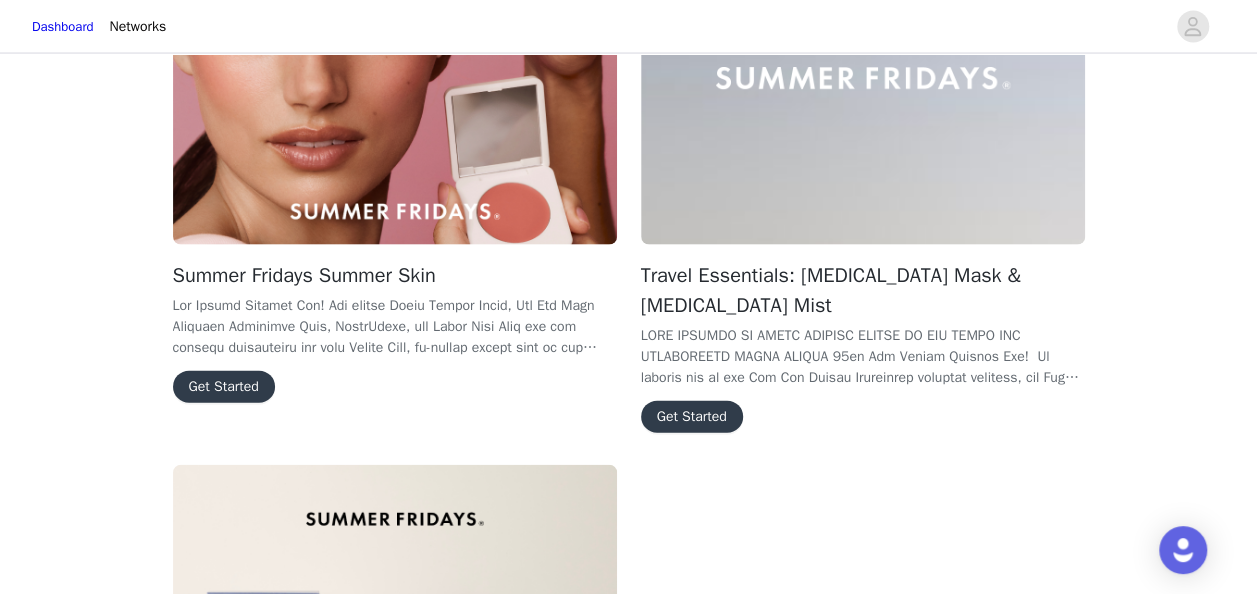 click on "Get Started" at bounding box center [692, 417] 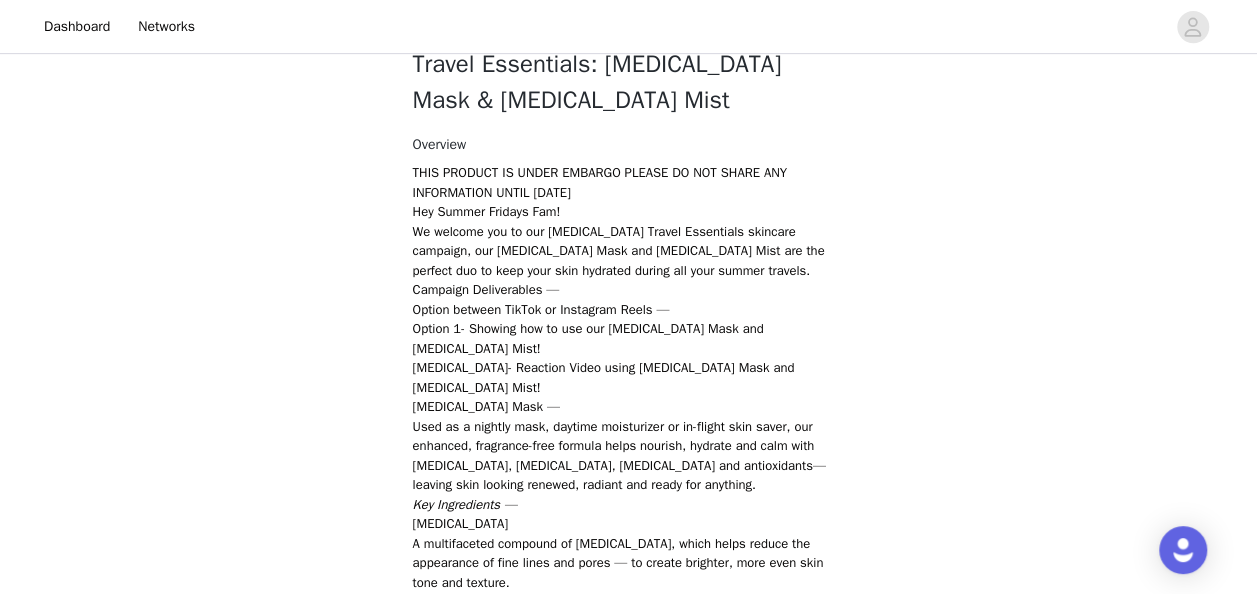 scroll, scrollTop: 443, scrollLeft: 0, axis: vertical 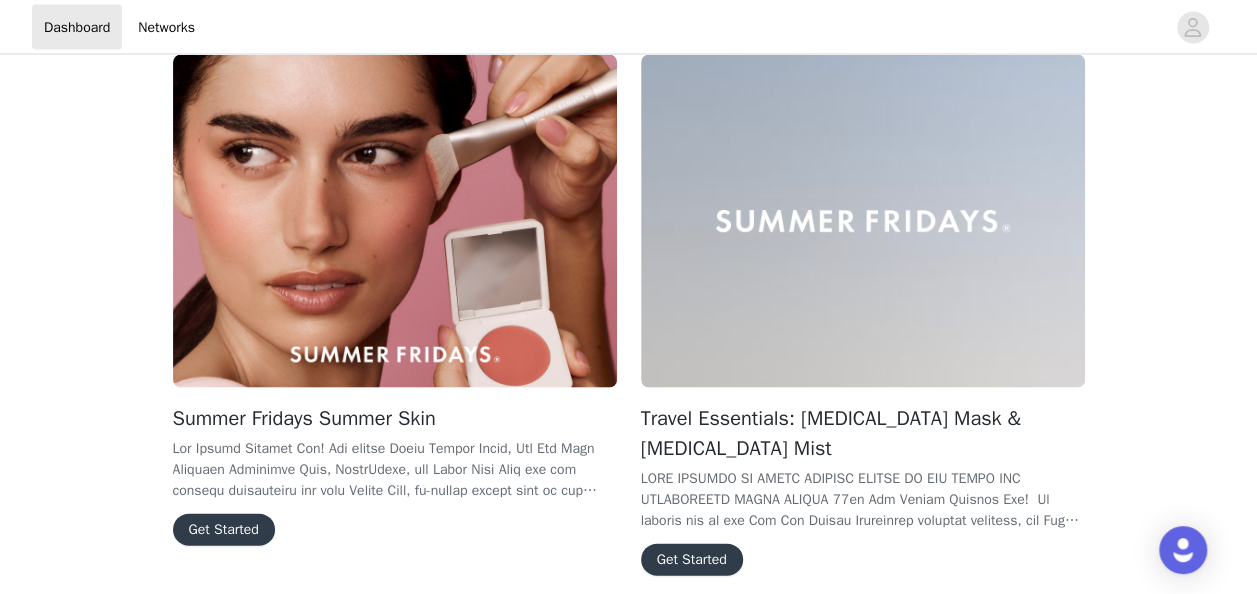 click on "Get Started" at bounding box center [224, 529] 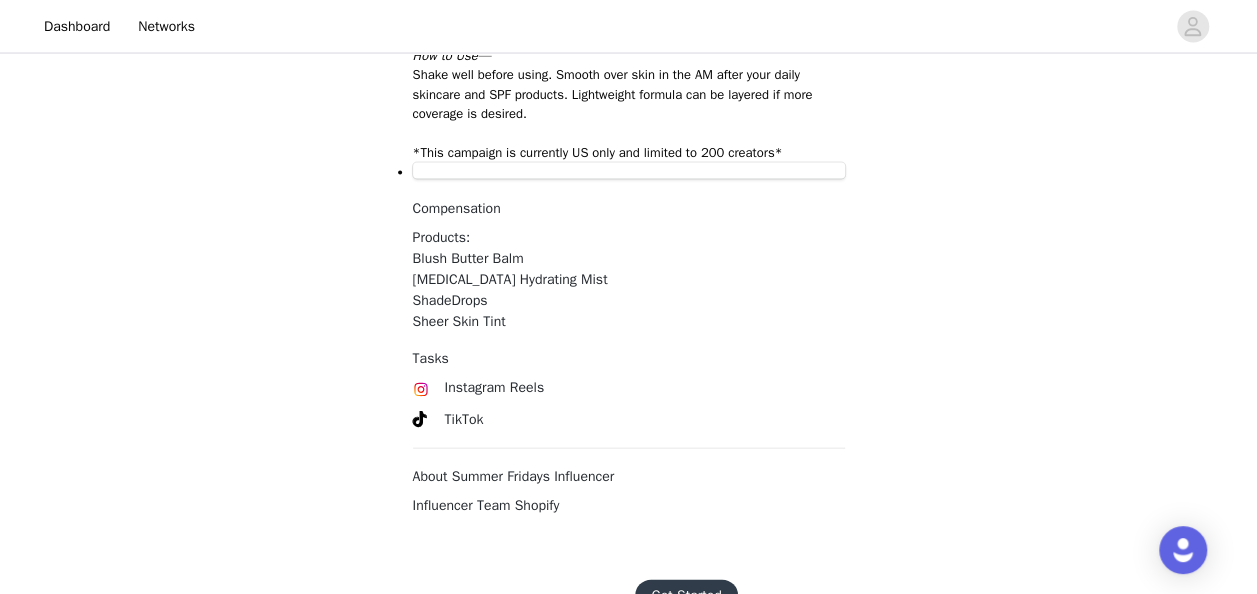 scroll, scrollTop: 2021, scrollLeft: 0, axis: vertical 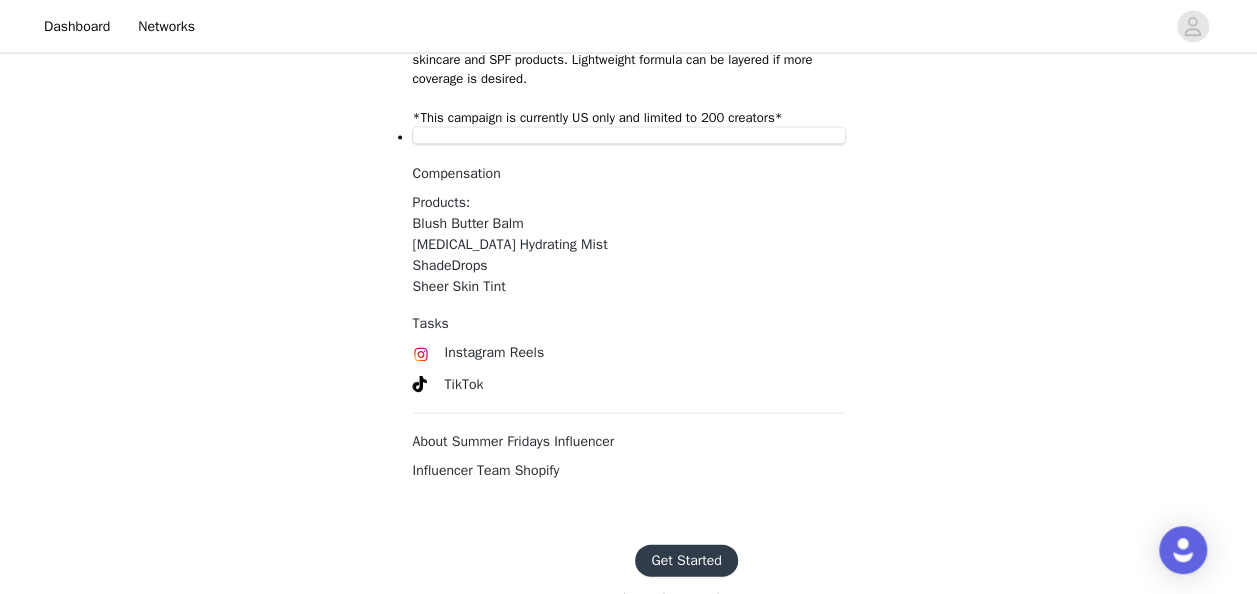 click on "Get Started" at bounding box center [686, 561] 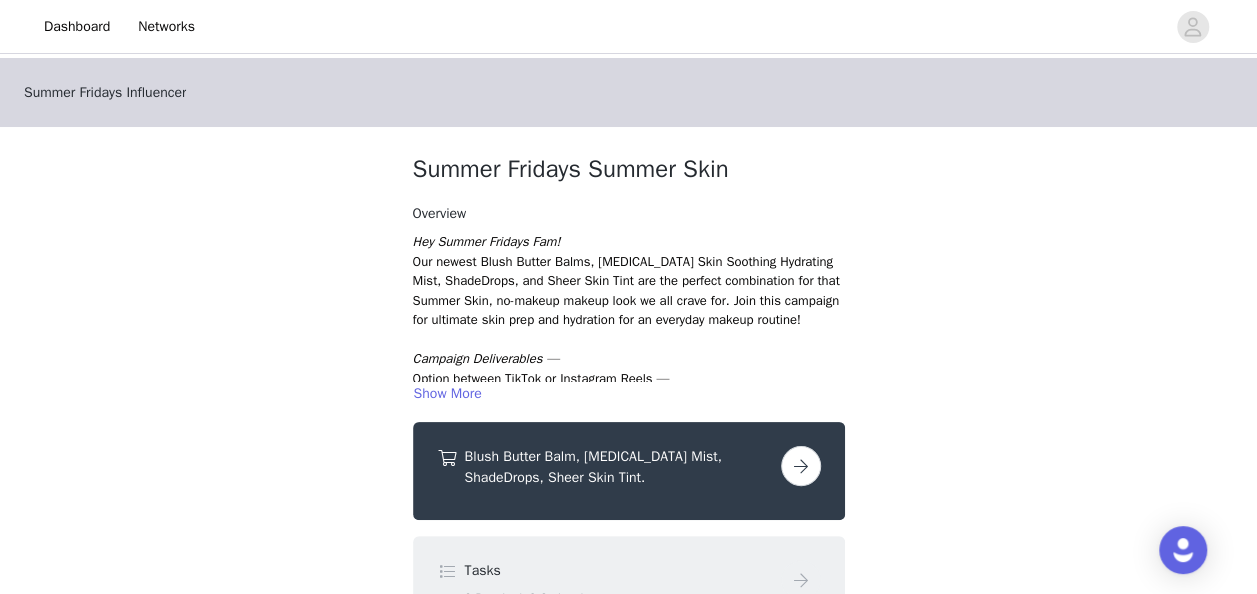 scroll, scrollTop: 530, scrollLeft: 0, axis: vertical 